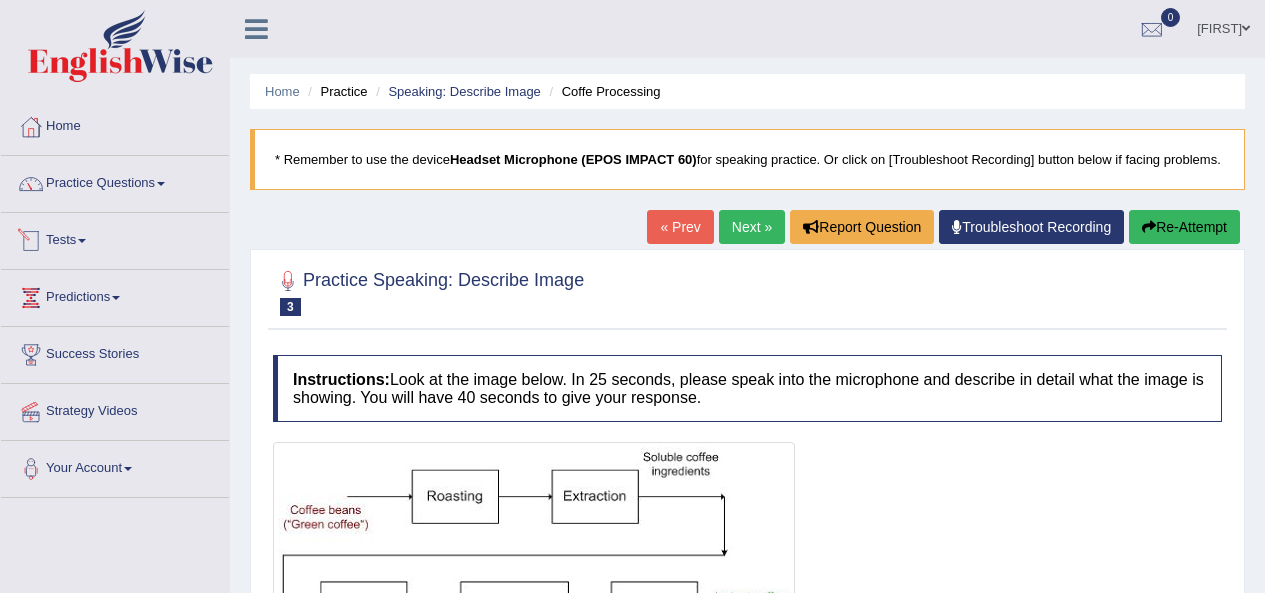 scroll, scrollTop: 248, scrollLeft: 0, axis: vertical 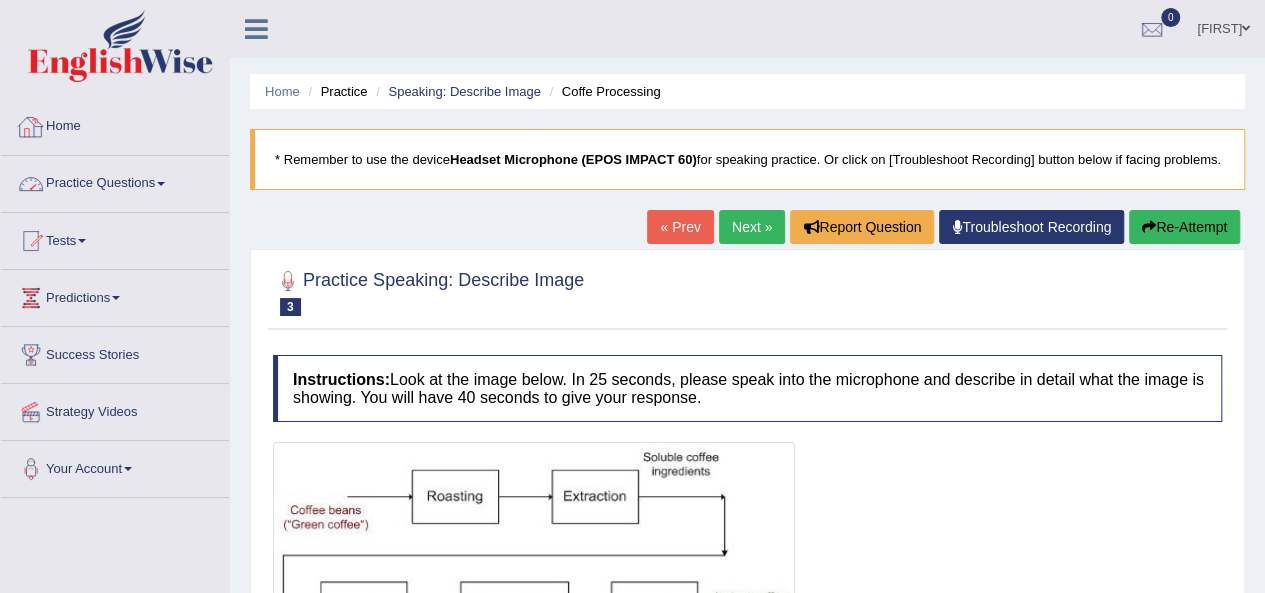 click on "Home" at bounding box center [115, 124] 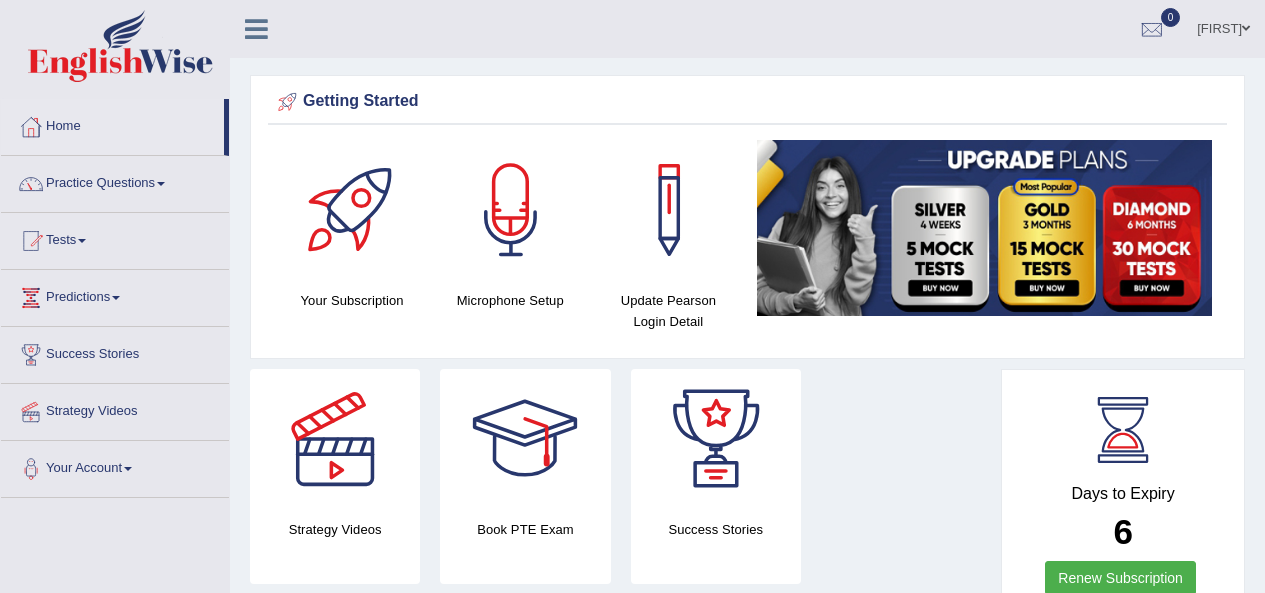 scroll, scrollTop: 0, scrollLeft: 0, axis: both 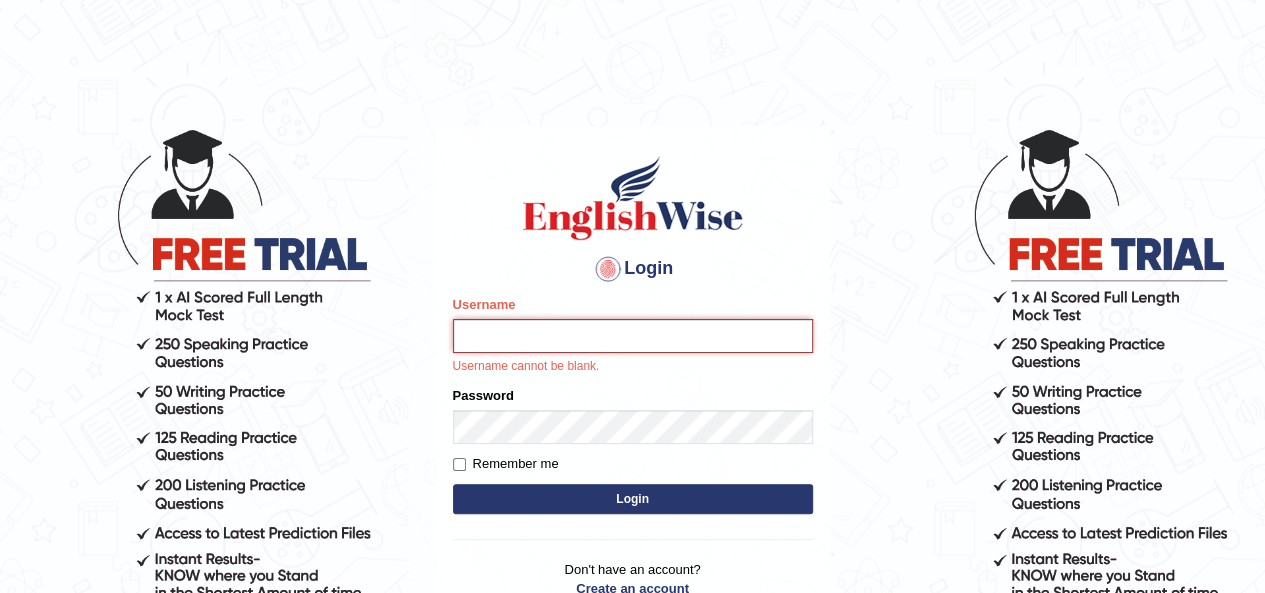 type on "szeerus_8888" 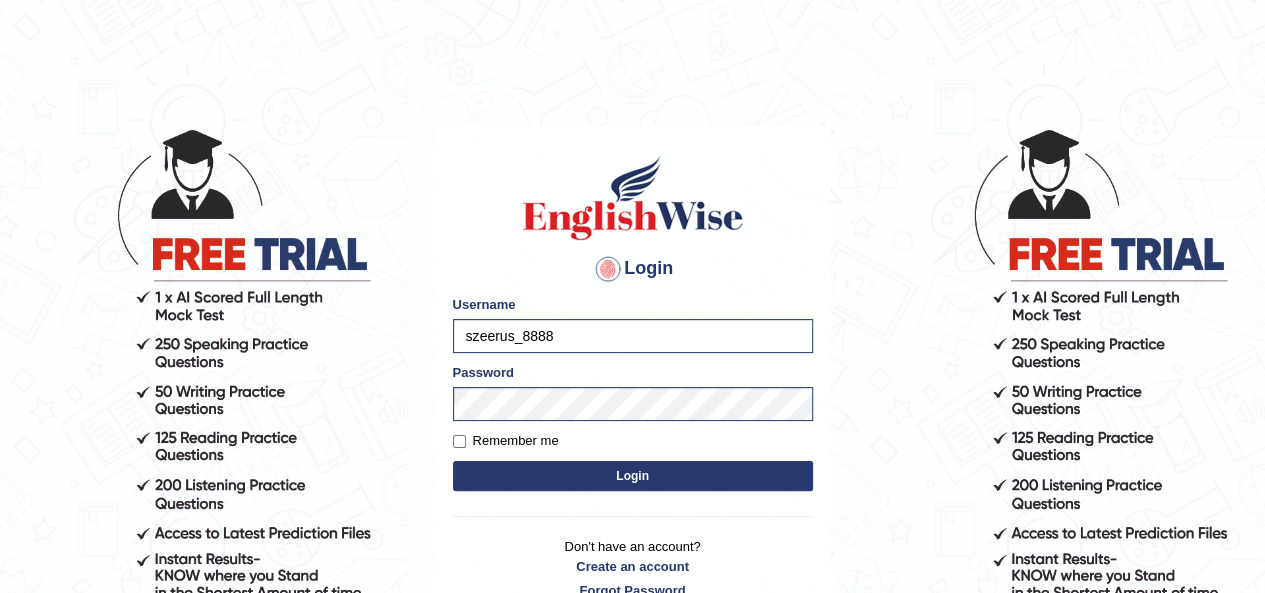 click on "Login" at bounding box center (633, 476) 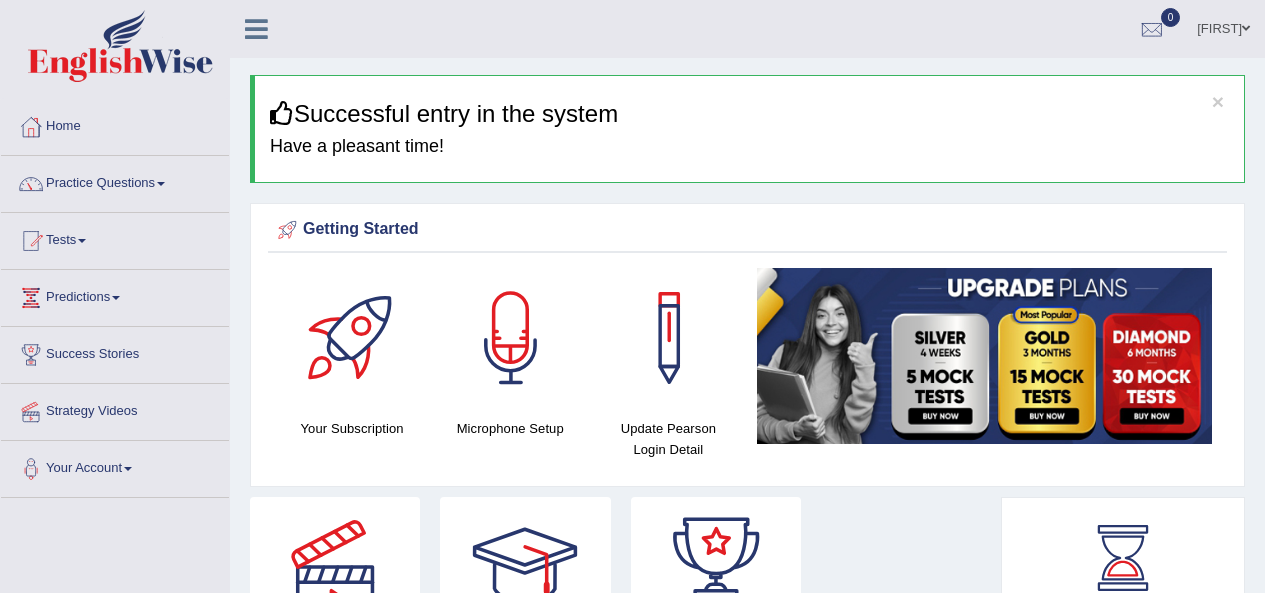 scroll, scrollTop: 0, scrollLeft: 0, axis: both 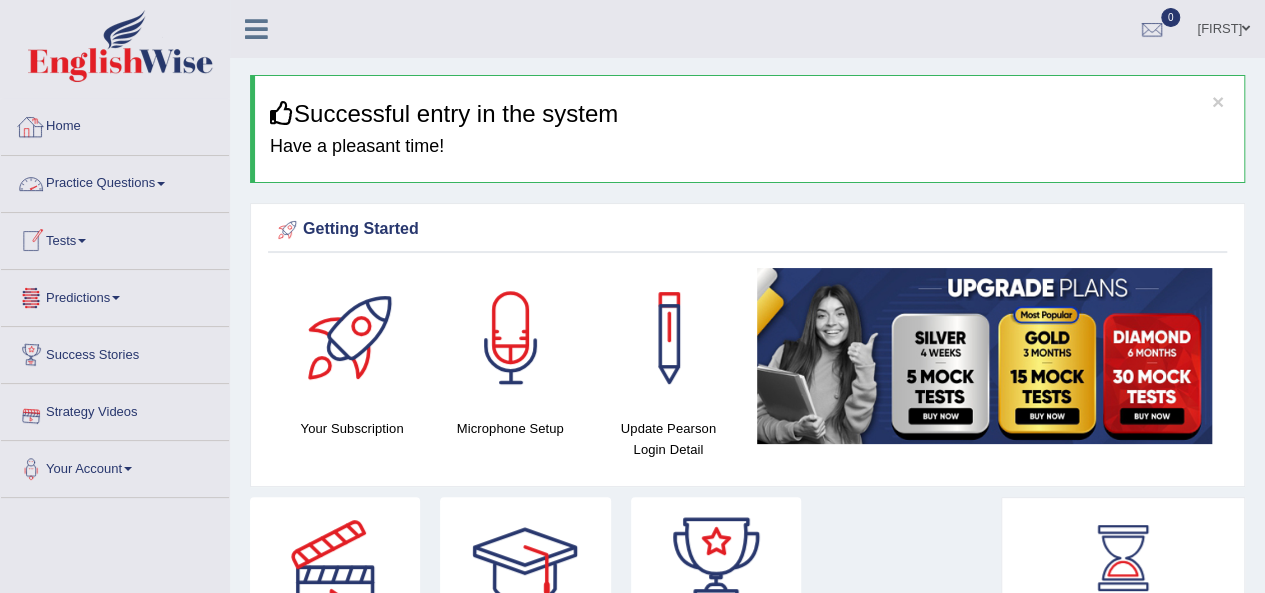 click on "Practice Questions" at bounding box center [115, 181] 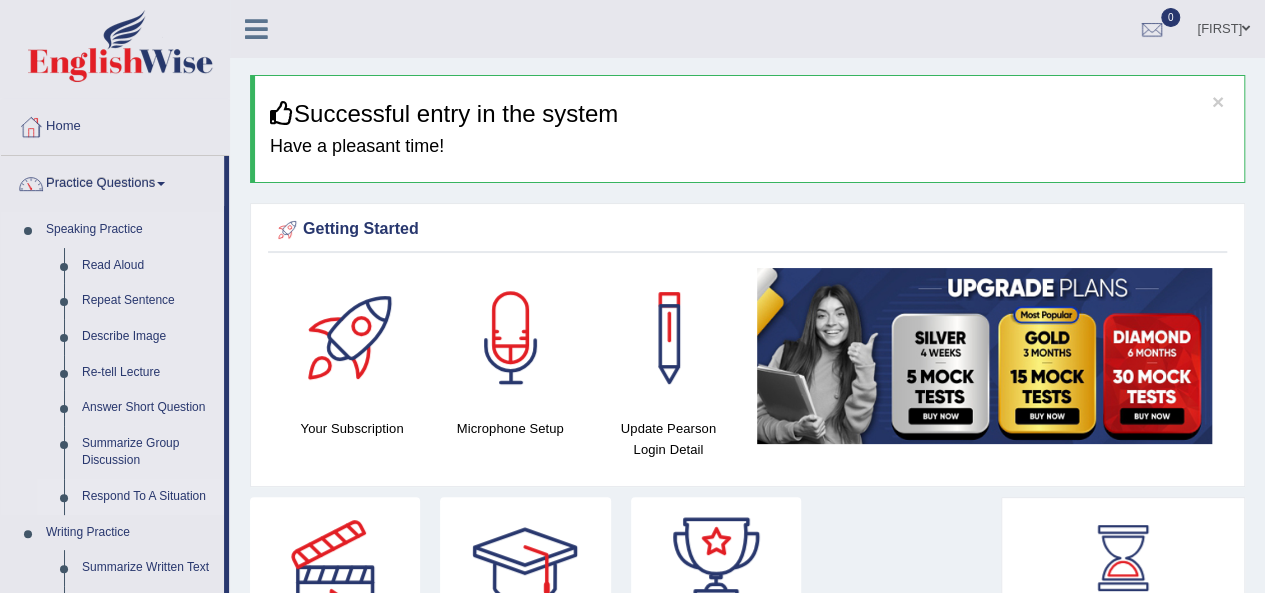 click on "Respond To A Situation" at bounding box center [148, 497] 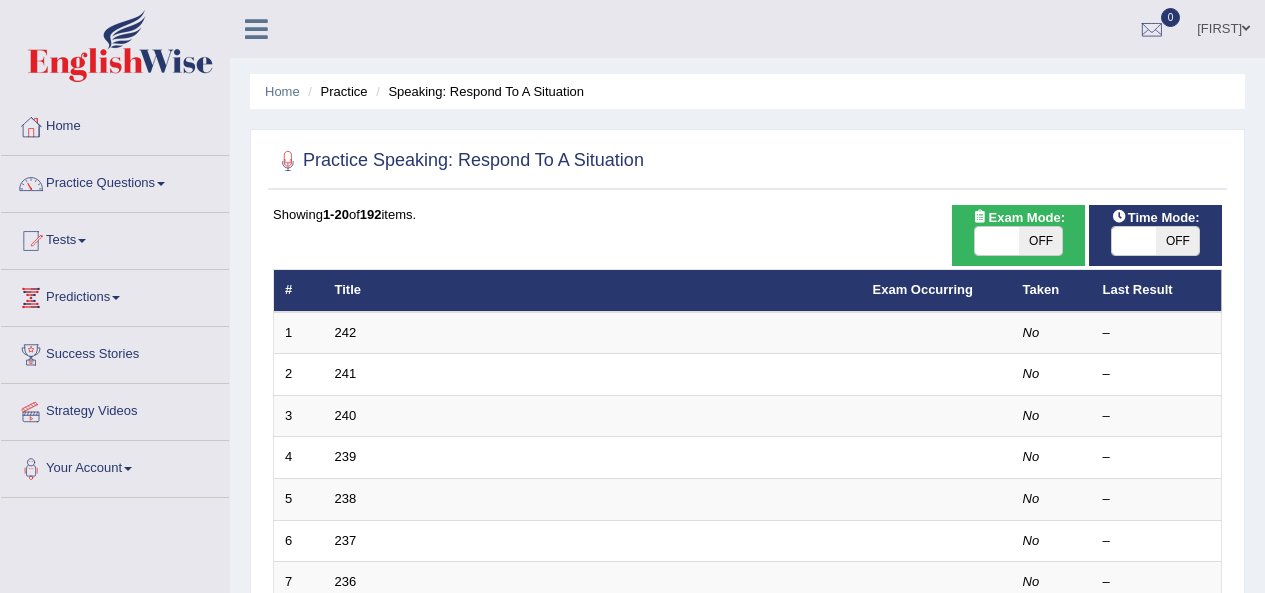scroll, scrollTop: 0, scrollLeft: 0, axis: both 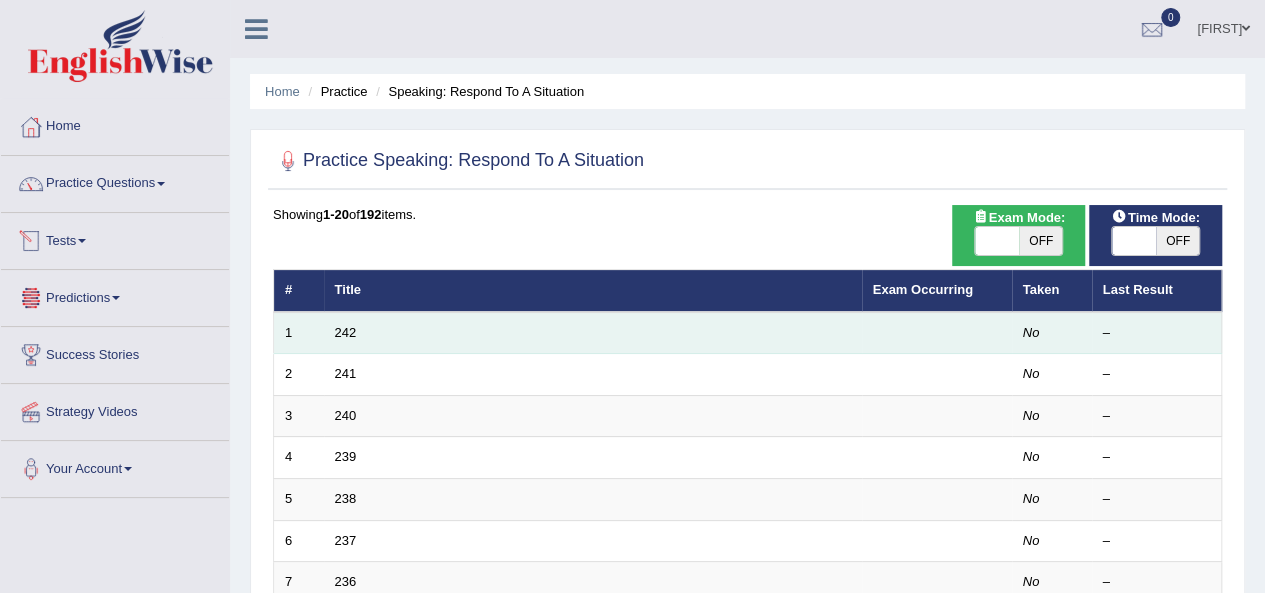 click on "242" at bounding box center (593, 333) 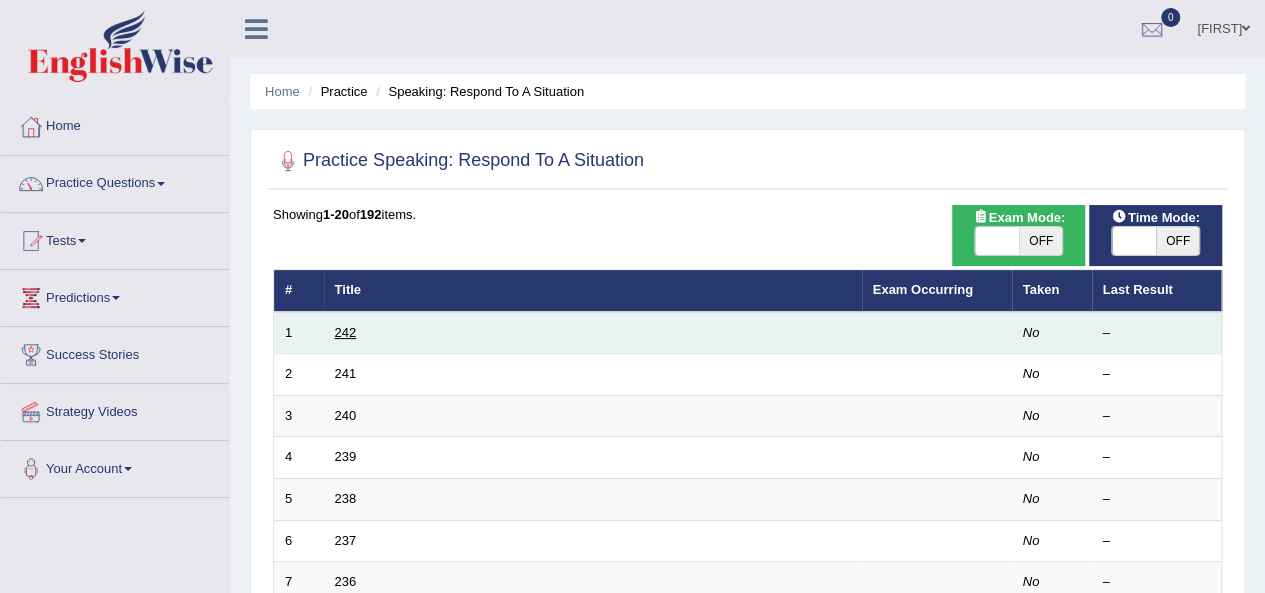 click on "242" at bounding box center [346, 332] 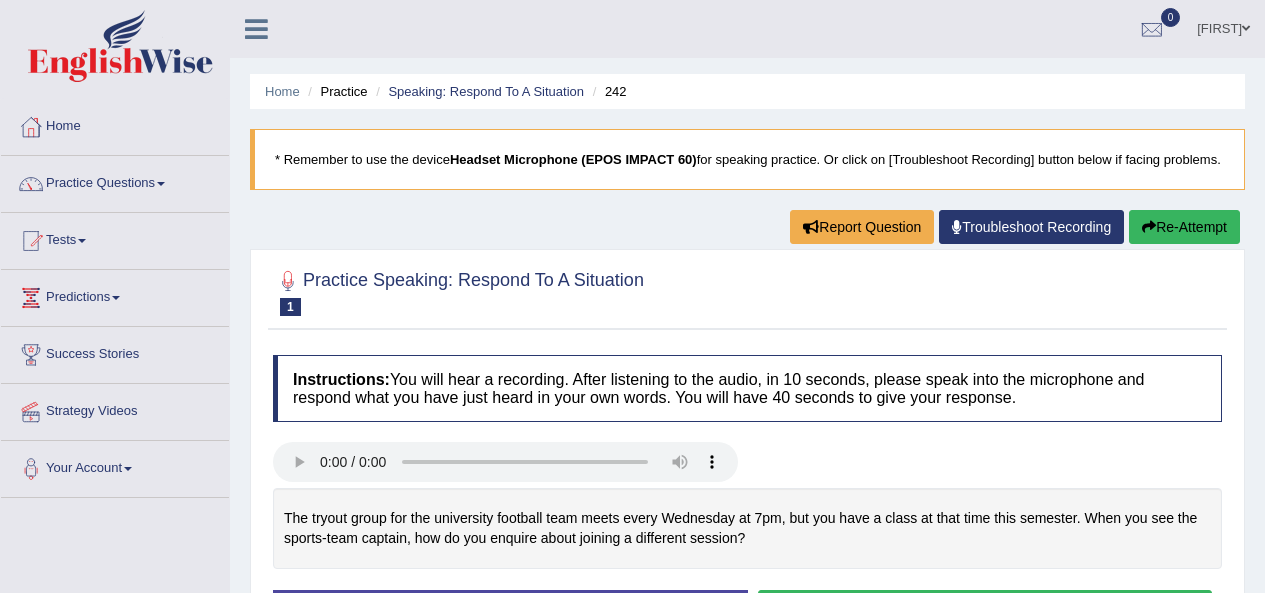 scroll, scrollTop: 0, scrollLeft: 0, axis: both 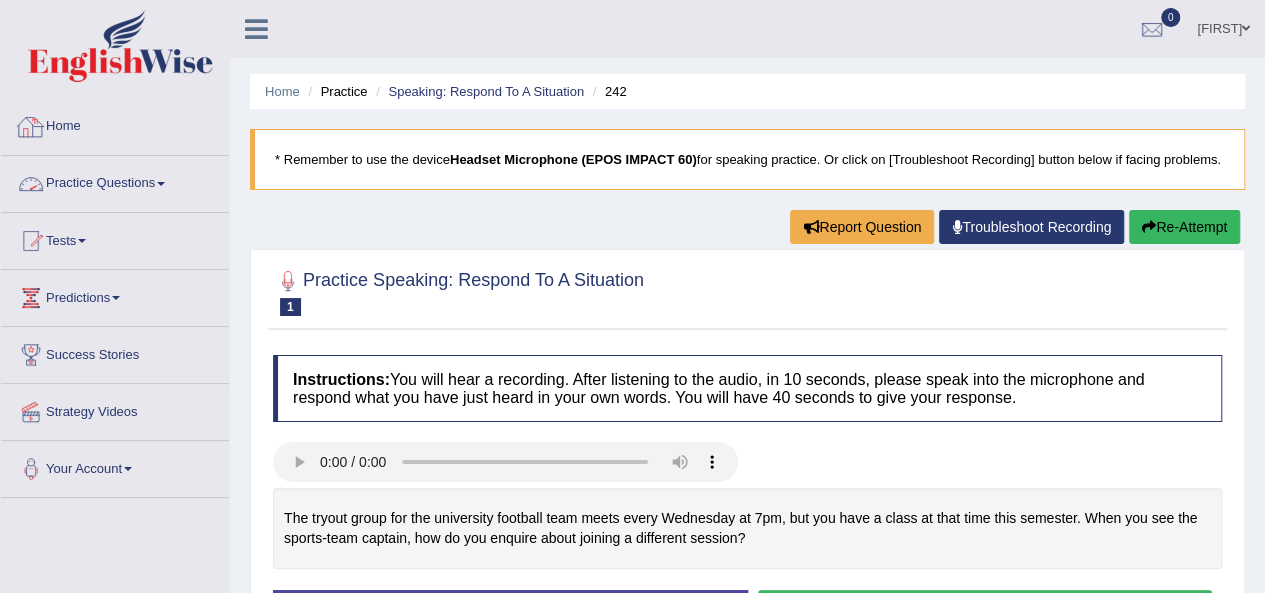 click on "Home" at bounding box center (115, 124) 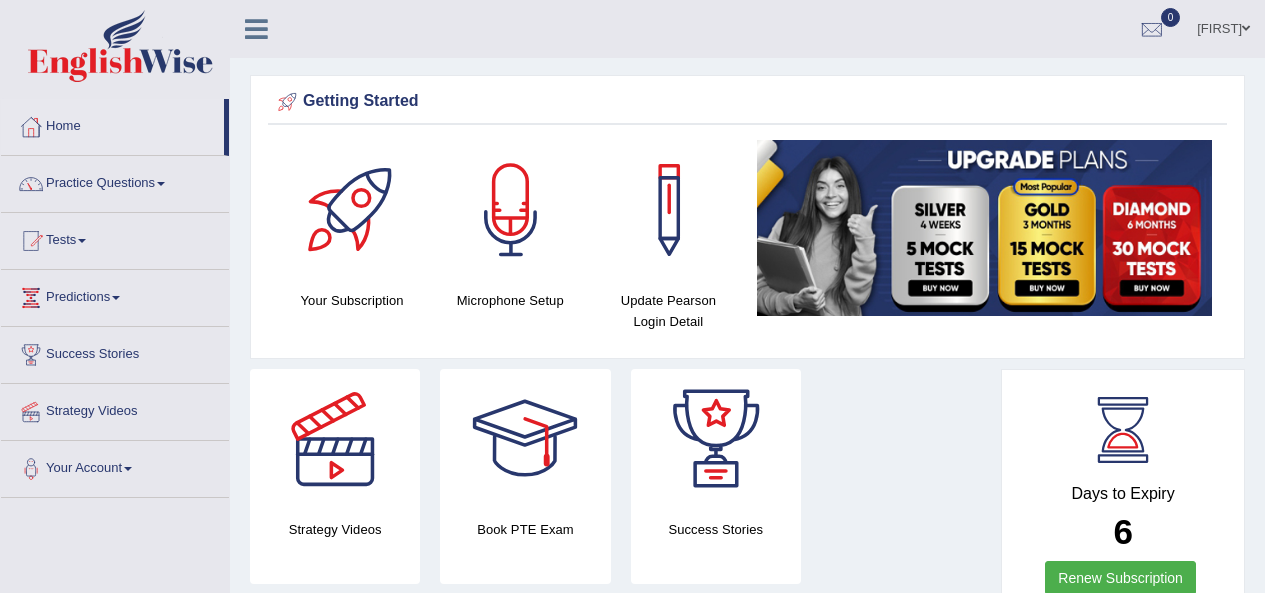 scroll, scrollTop: 0, scrollLeft: 0, axis: both 